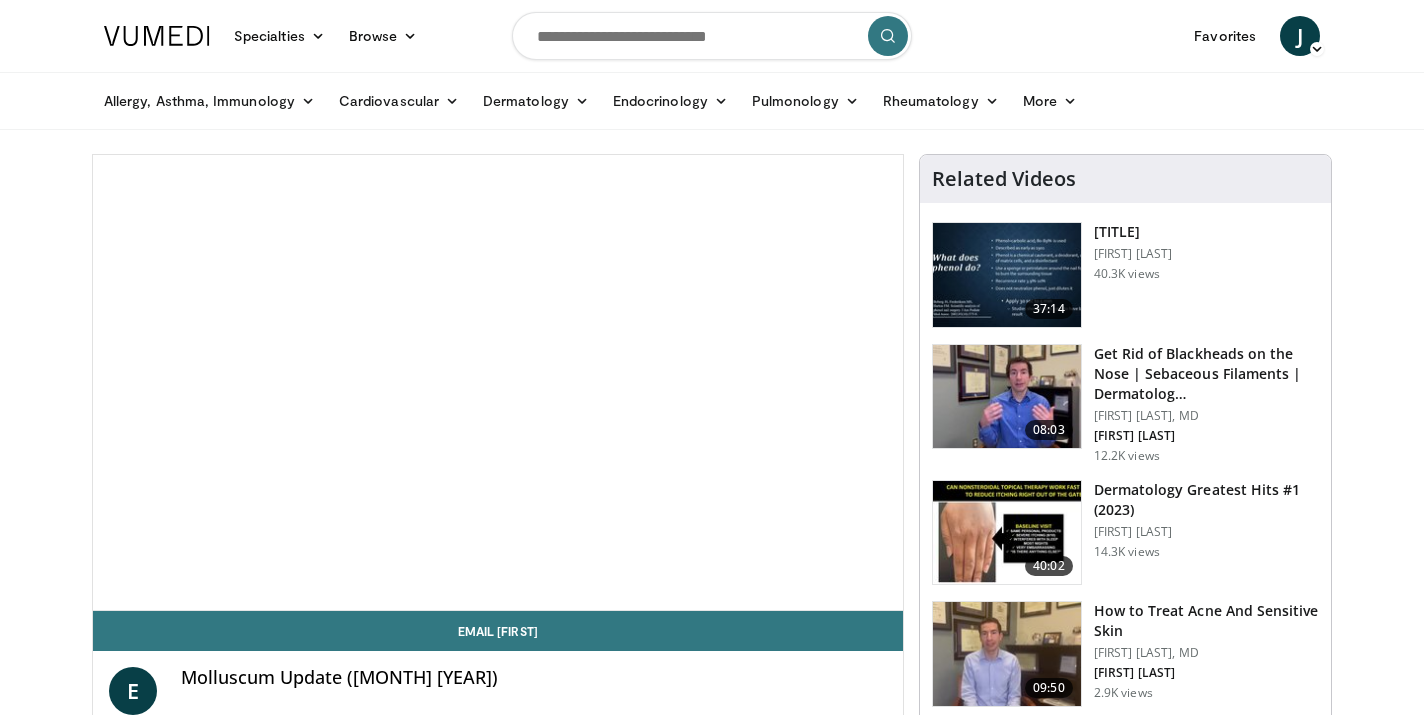 scroll, scrollTop: 0, scrollLeft: 0, axis: both 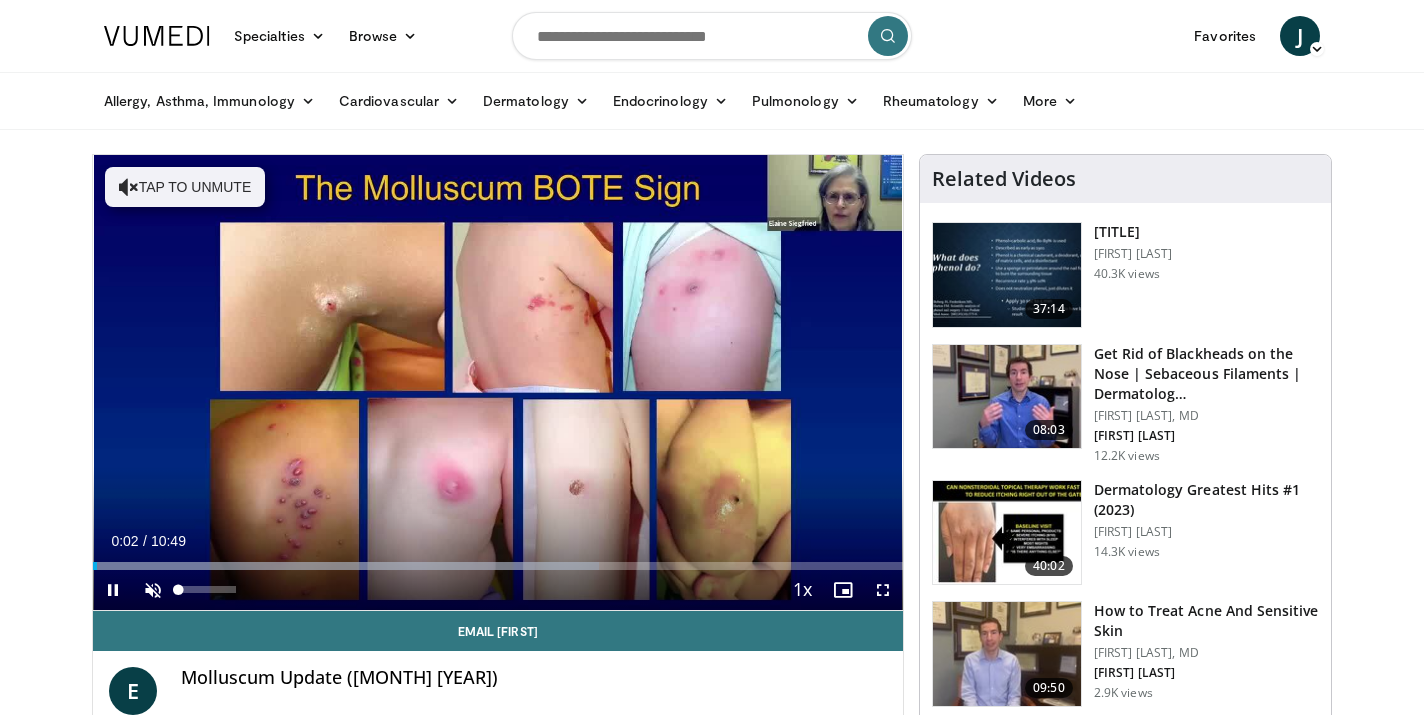 click at bounding box center [153, 590] 